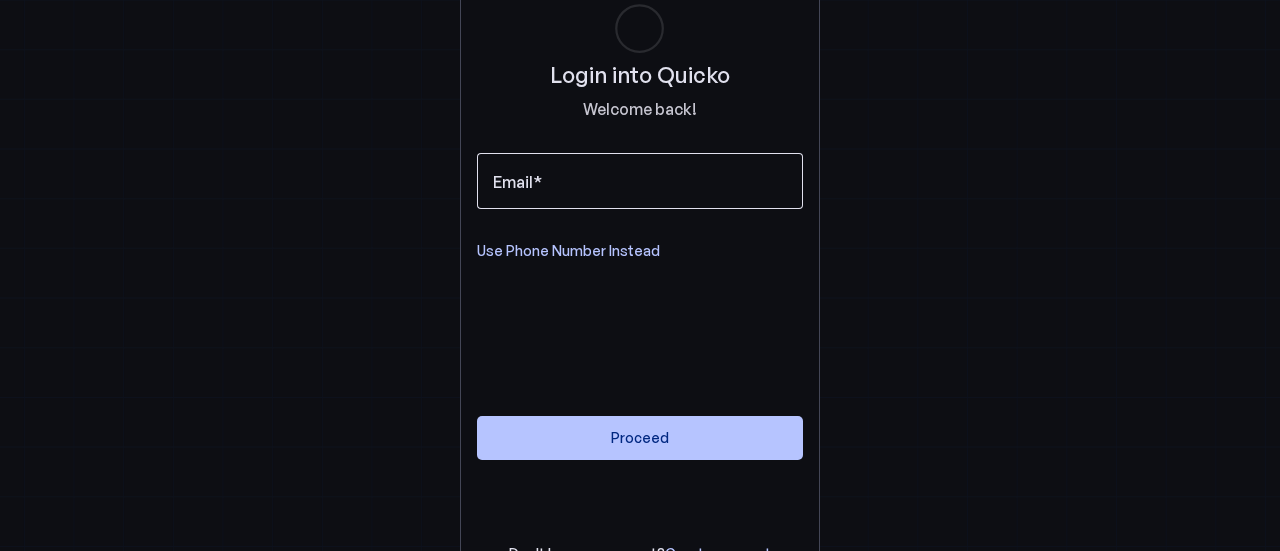 scroll, scrollTop: 0, scrollLeft: 0, axis: both 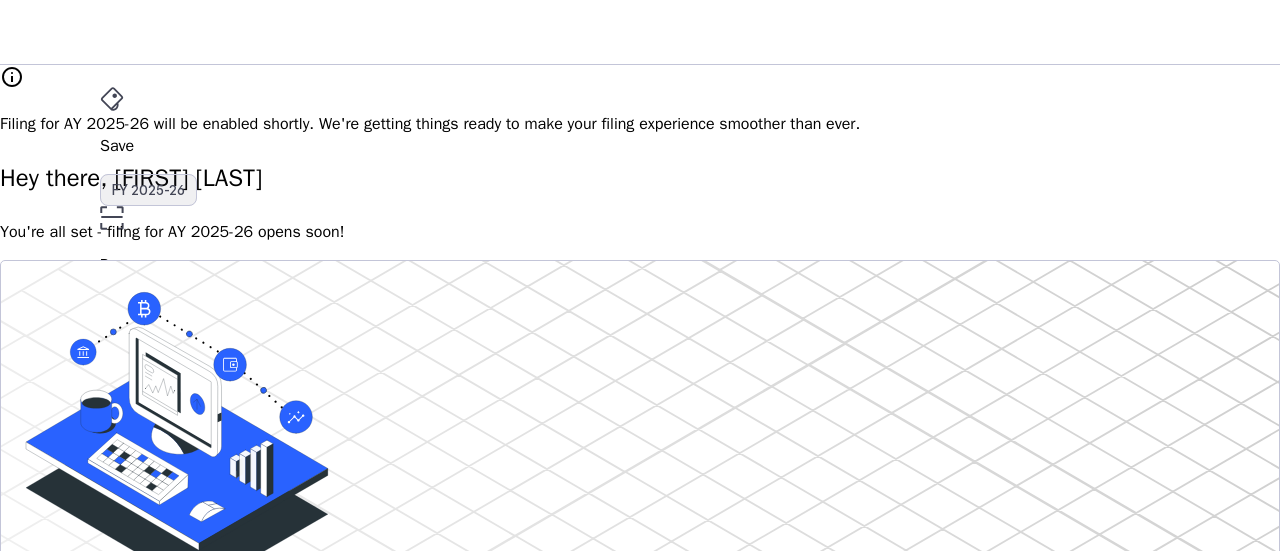 click on "FY 2025-26" at bounding box center [148, 190] 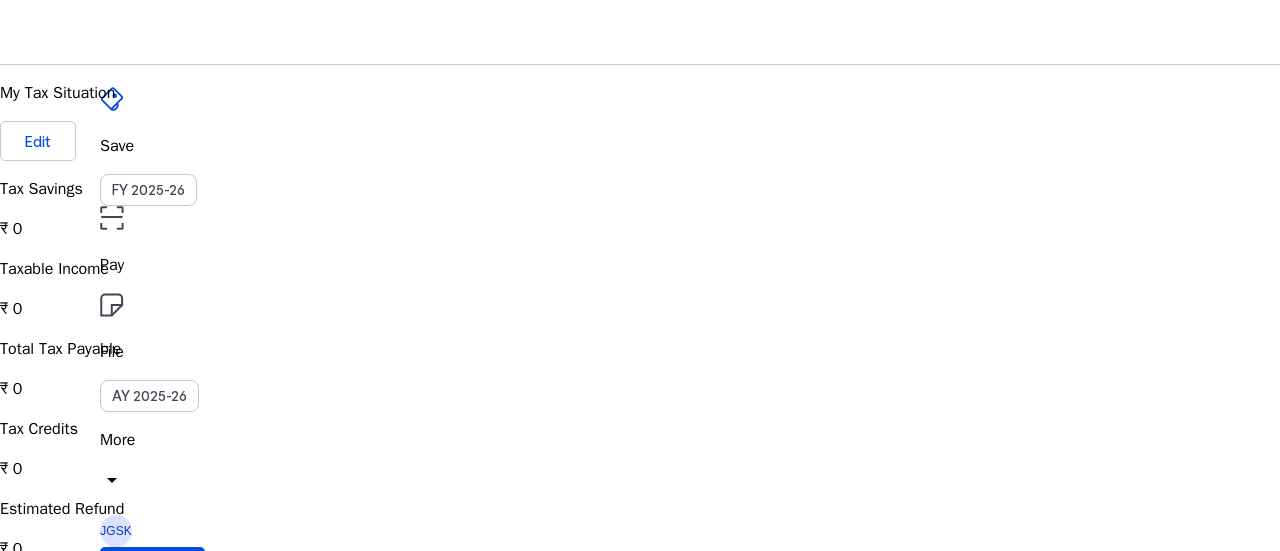 click on "arrow_drop_down" at bounding box center (112, 480) 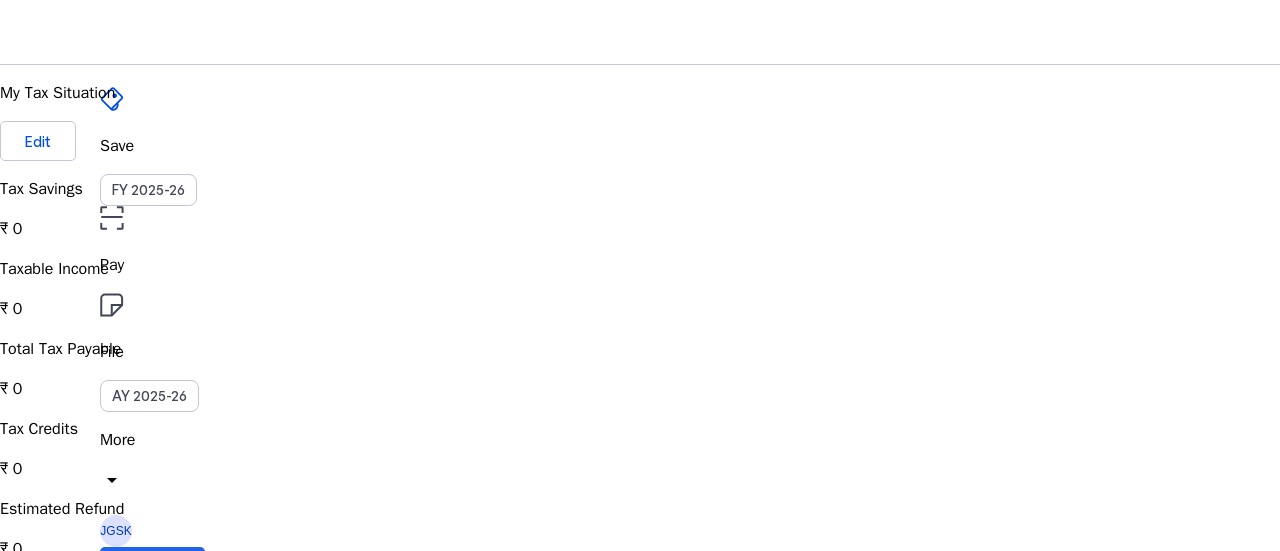 click on "Upgrade" at bounding box center (152, 567) 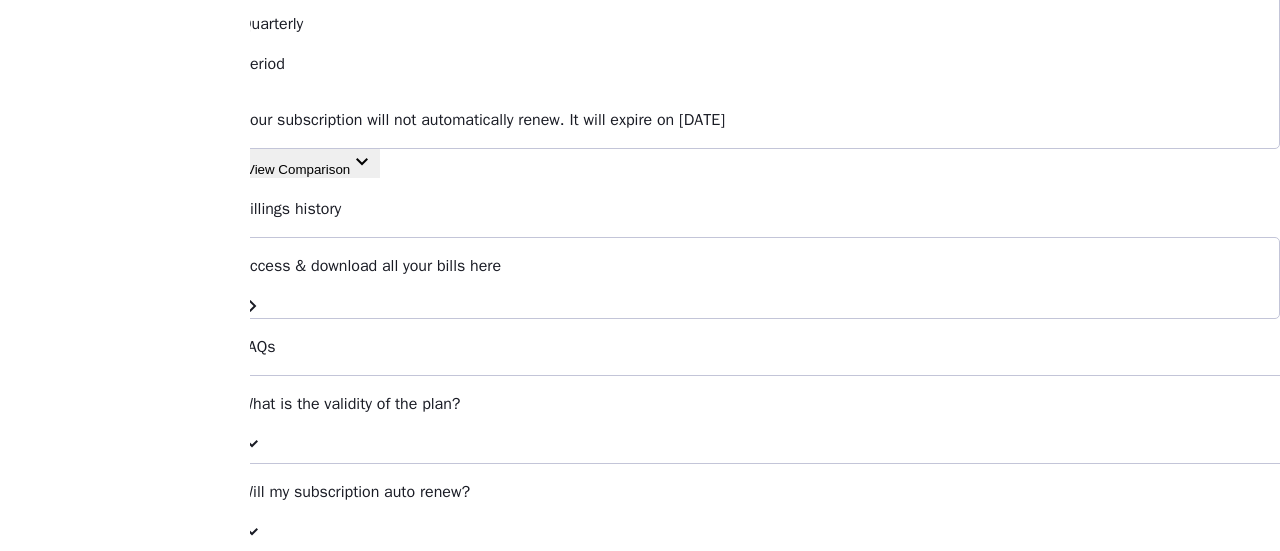 scroll, scrollTop: 400, scrollLeft: 0, axis: vertical 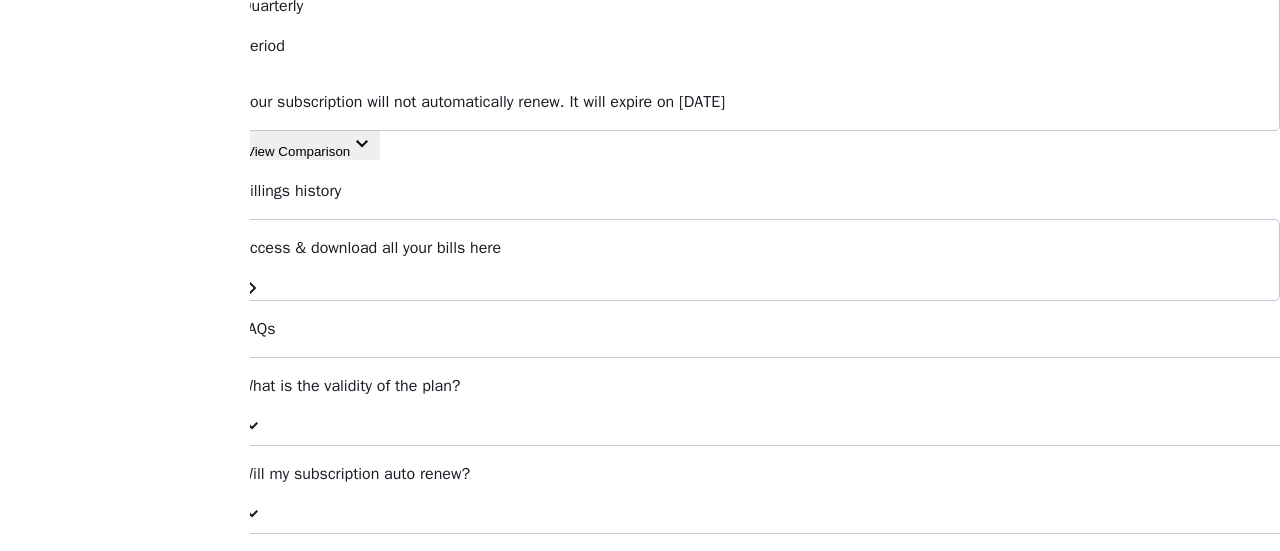 click on "View Comparison" at bounding box center (298, 151) 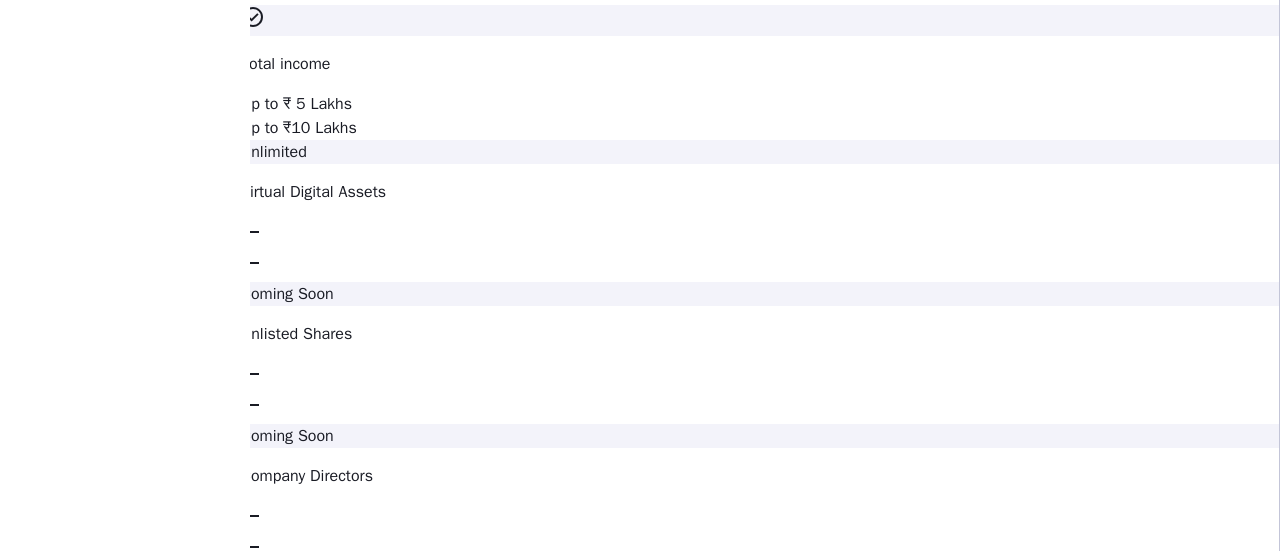 scroll, scrollTop: 2900, scrollLeft: 0, axis: vertical 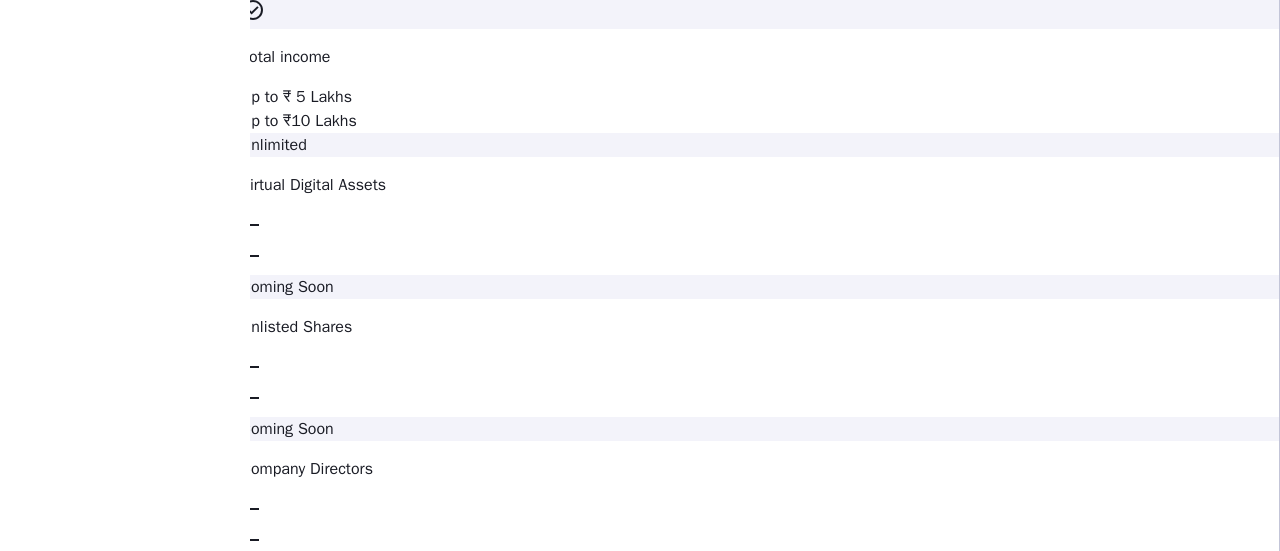 click on "Access & download all your bills here" at bounding box center (760, 2328) 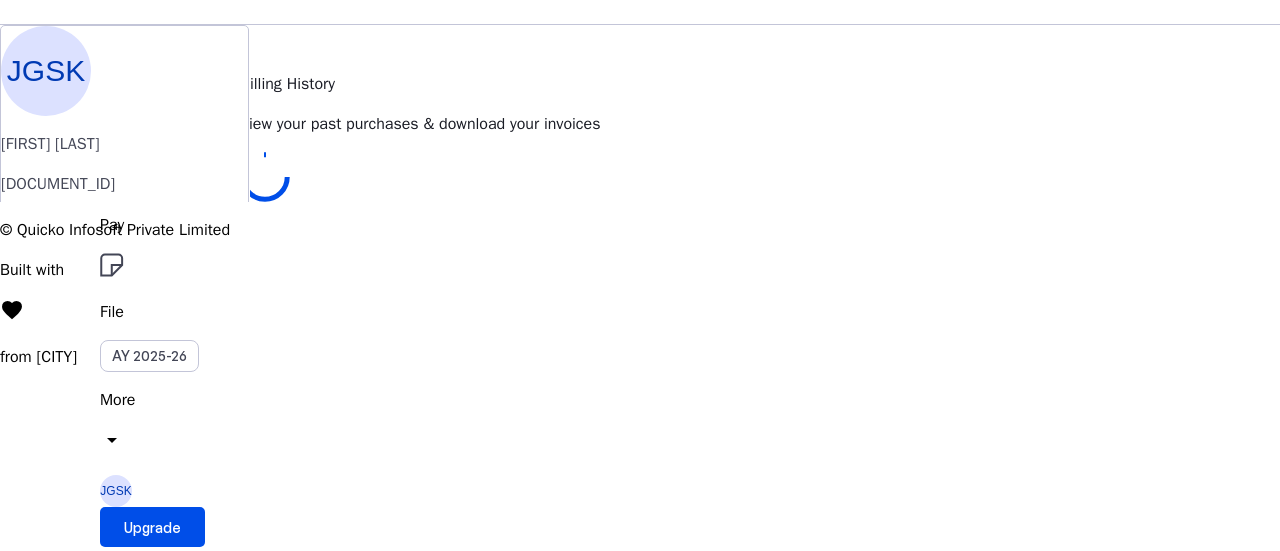 scroll, scrollTop: 0, scrollLeft: 0, axis: both 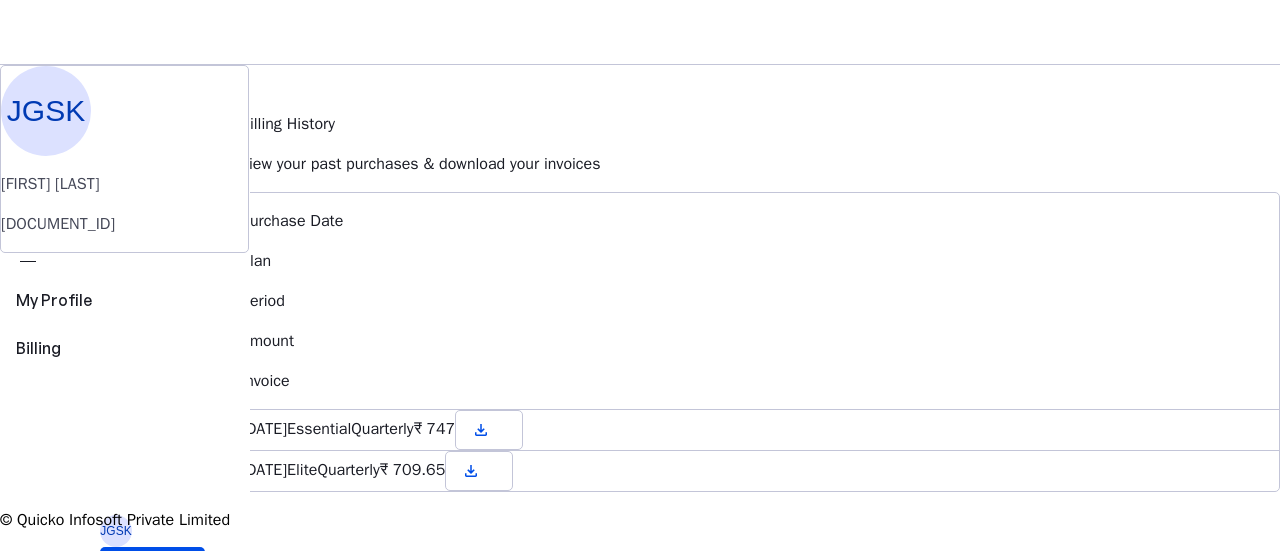 click on "Elite" at bounding box center [319, 429] 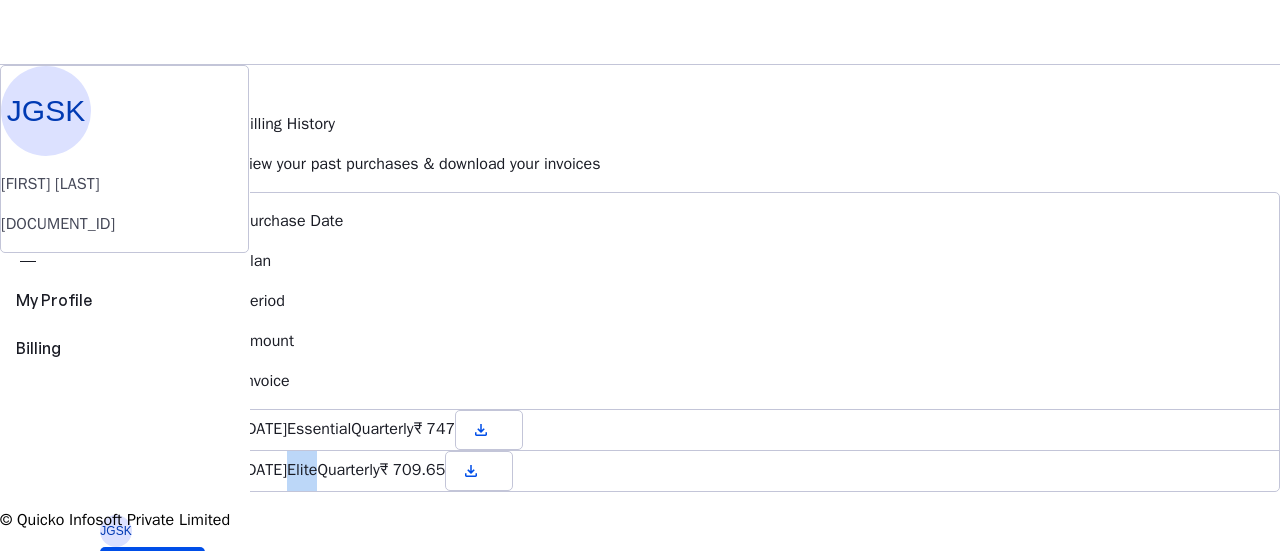 click on "Elite" at bounding box center [319, 429] 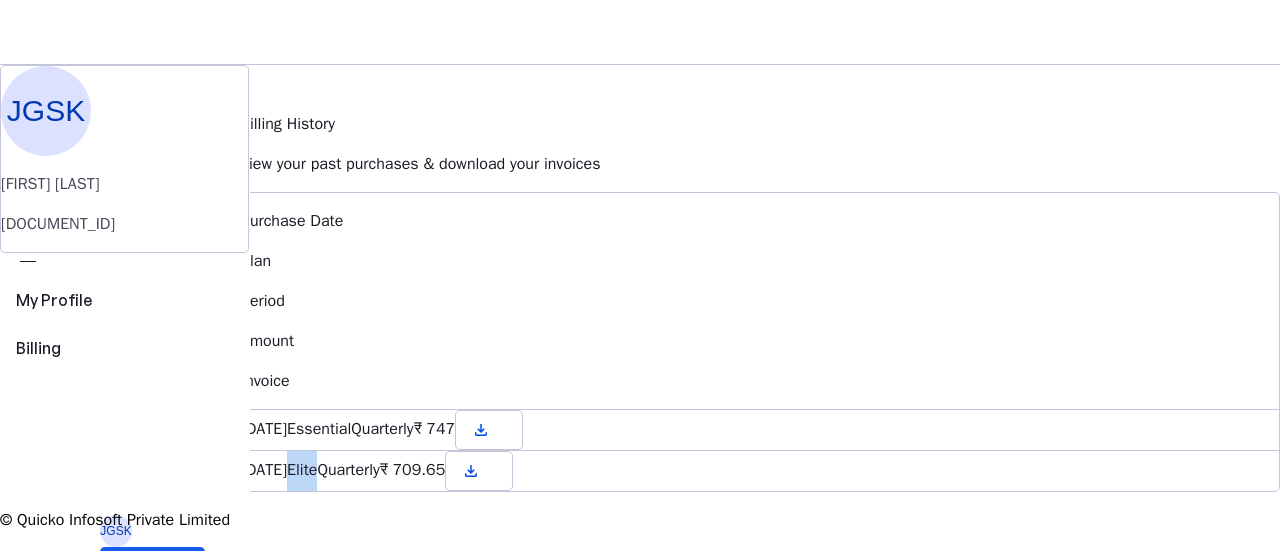 click on "Upgrade" at bounding box center (152, 567) 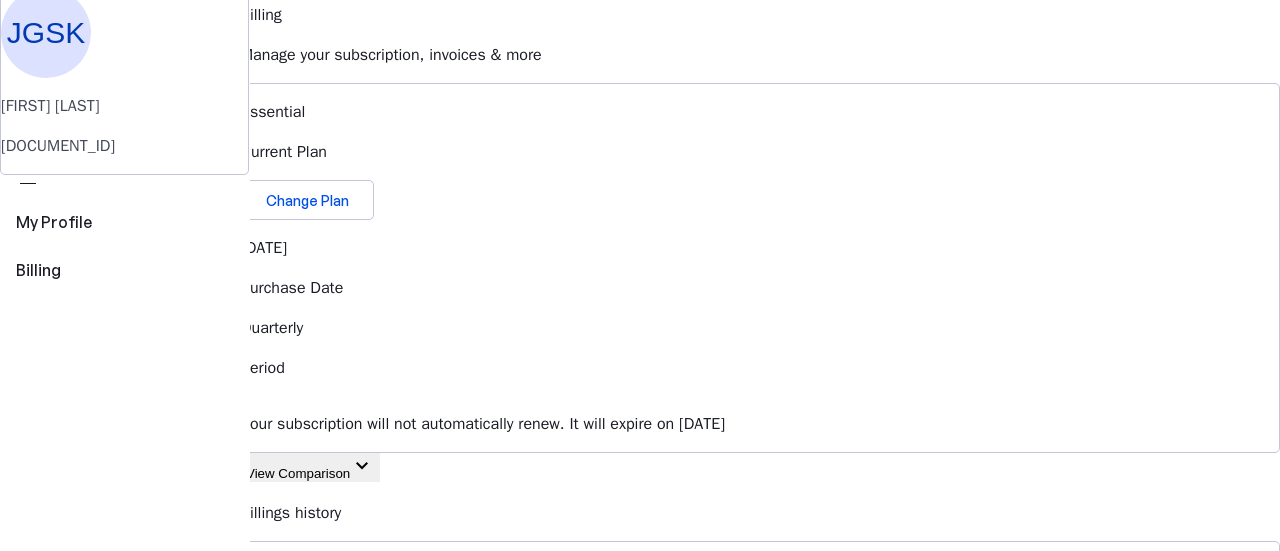 scroll, scrollTop: 200, scrollLeft: 0, axis: vertical 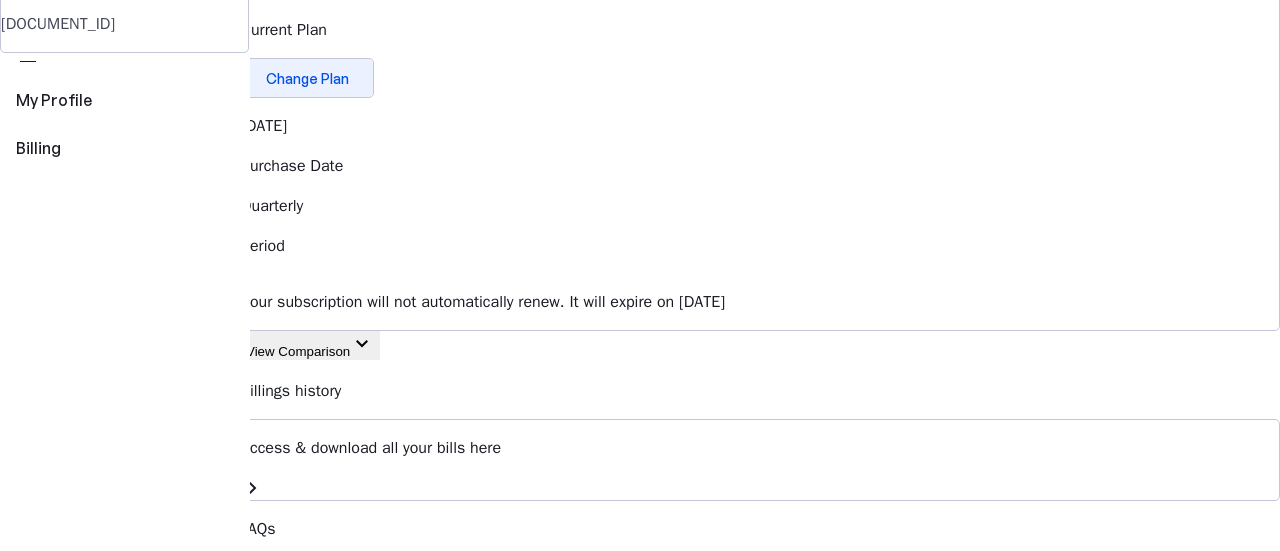 click at bounding box center [307, 78] 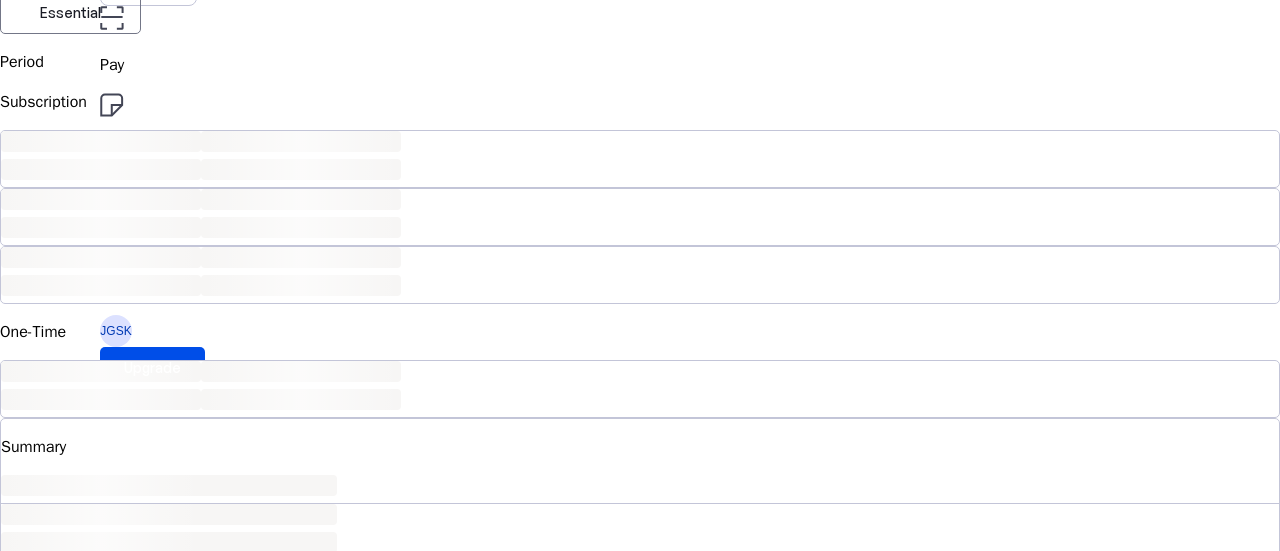 scroll, scrollTop: 0, scrollLeft: 0, axis: both 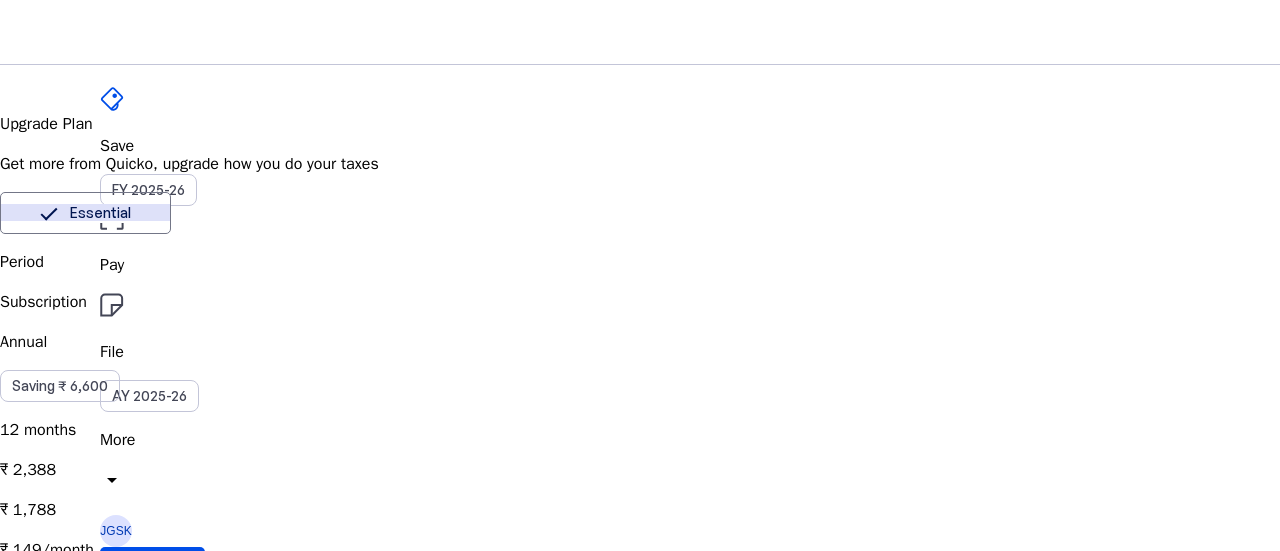 click on "Elite" at bounding box center (255, 213) 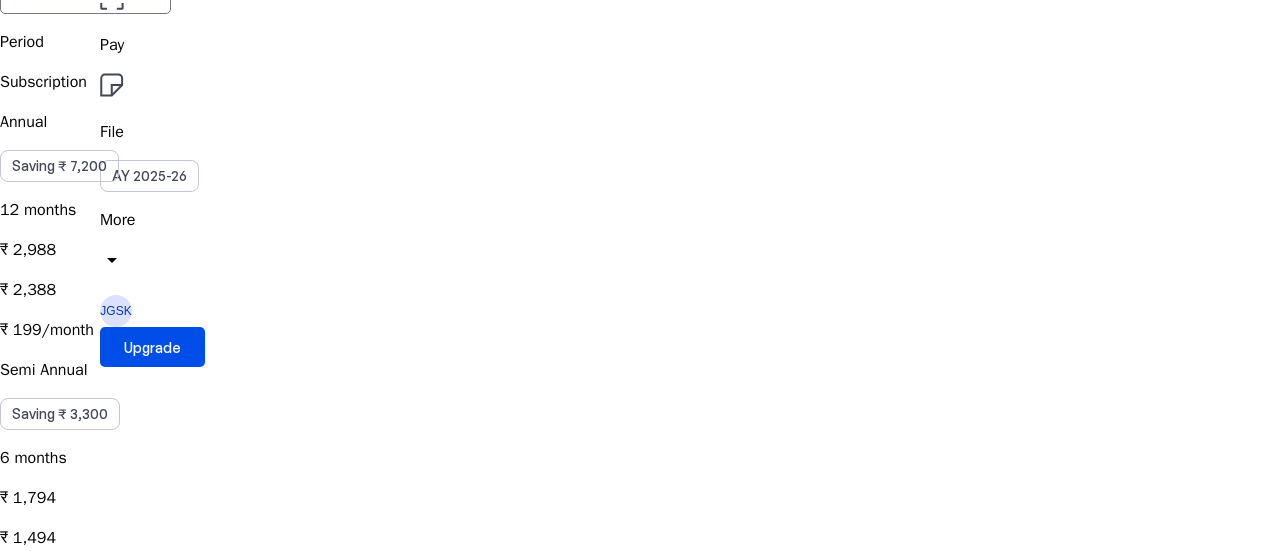 scroll, scrollTop: 300, scrollLeft: 0, axis: vertical 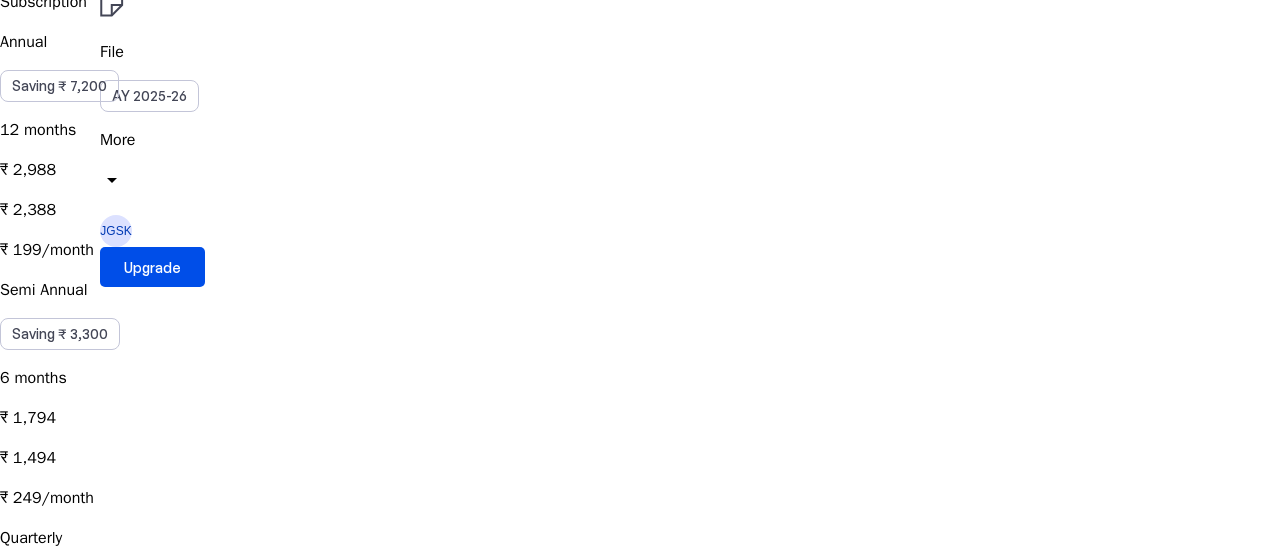 click on "Quarterly  Saving ₹ 1,500  3 months   ₹ 1,047   ₹ 897  ₹ 299/month" at bounding box center [640, 642] 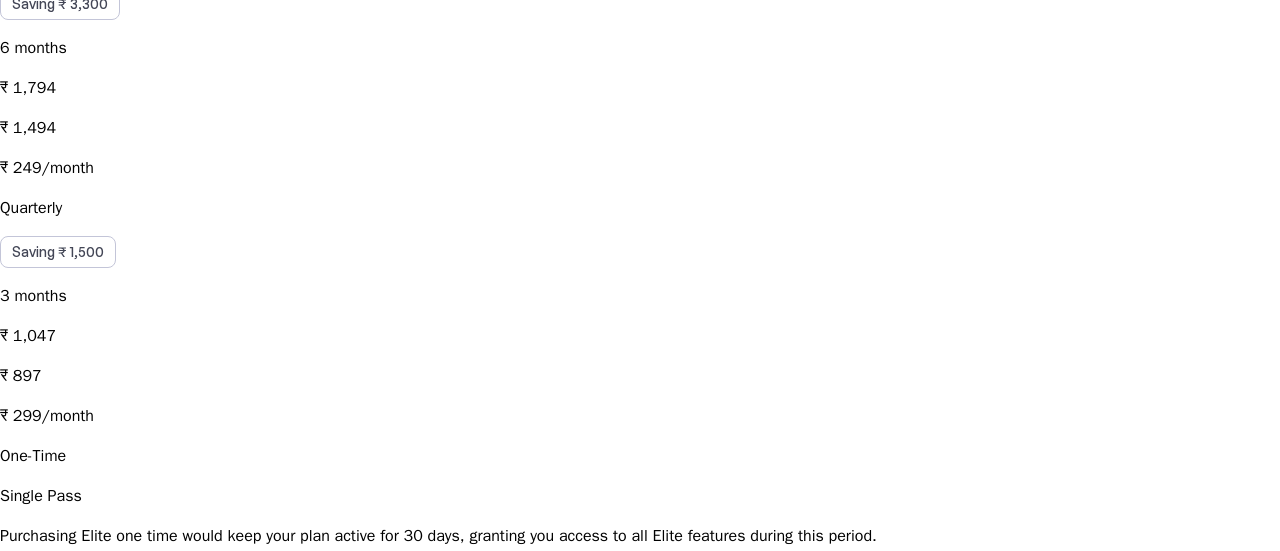 scroll, scrollTop: 700, scrollLeft: 0, axis: vertical 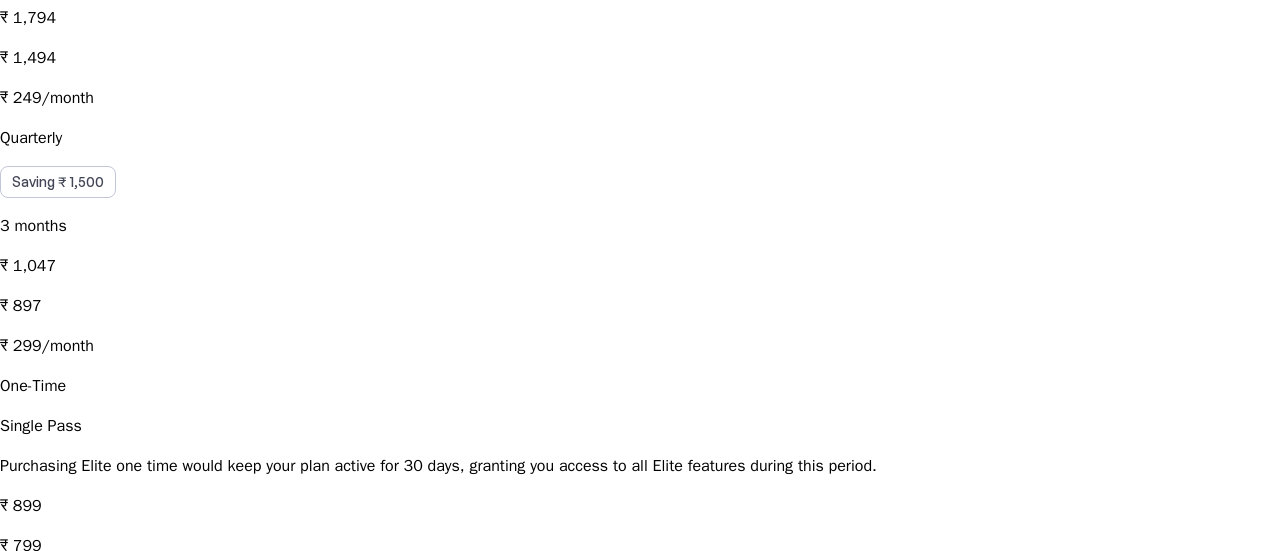 click on "chevron_right" at bounding box center (640, 717) 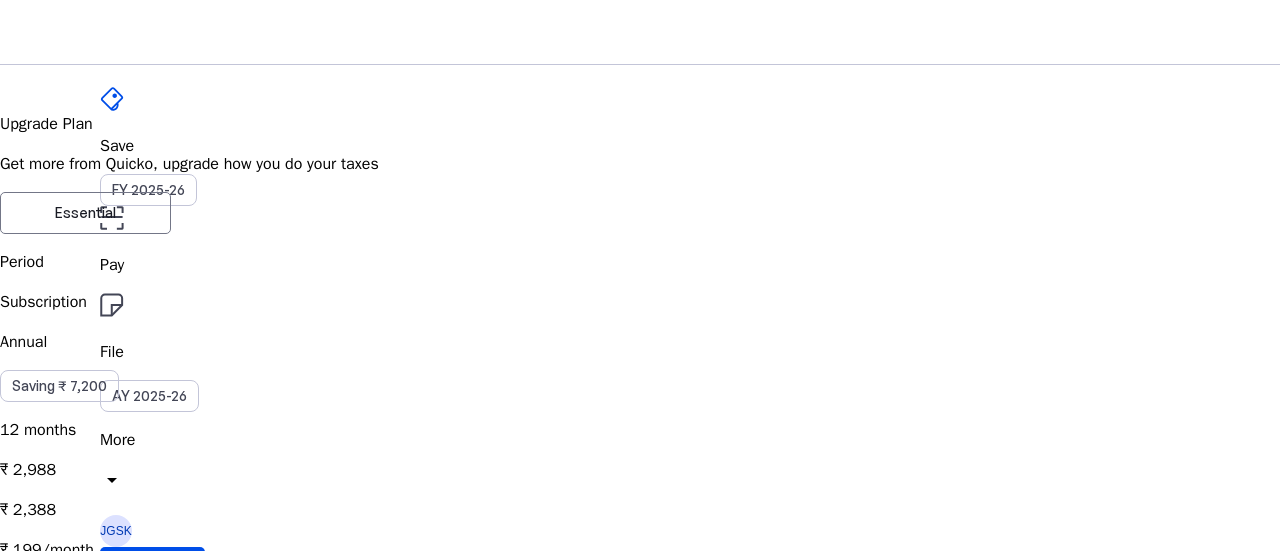 click on "cancel" at bounding box center [12, 2500] 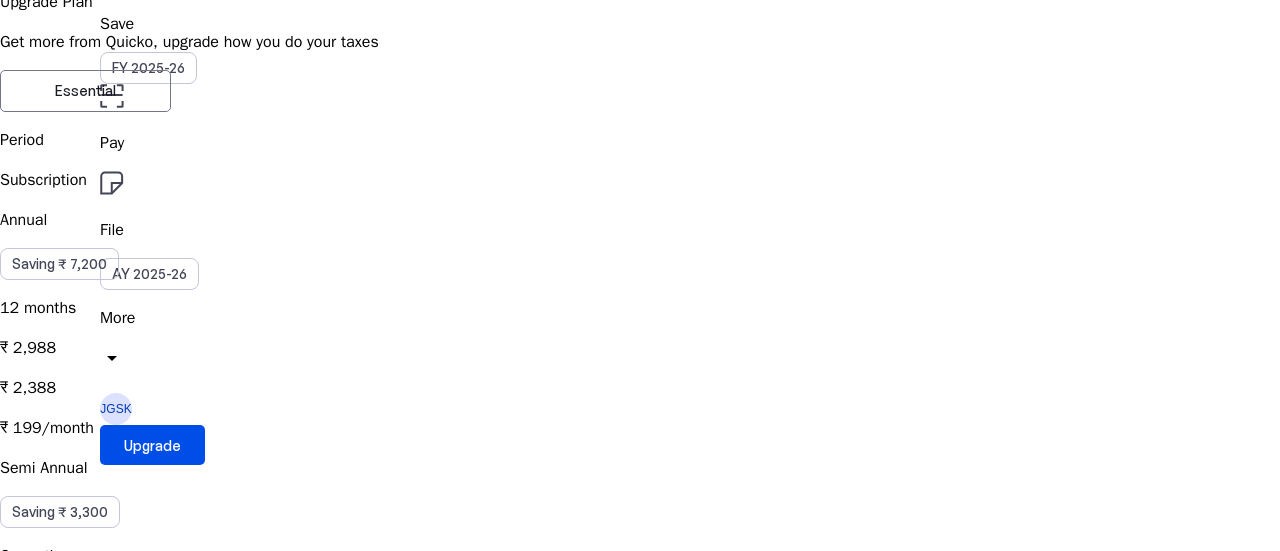 scroll, scrollTop: 11, scrollLeft: 0, axis: vertical 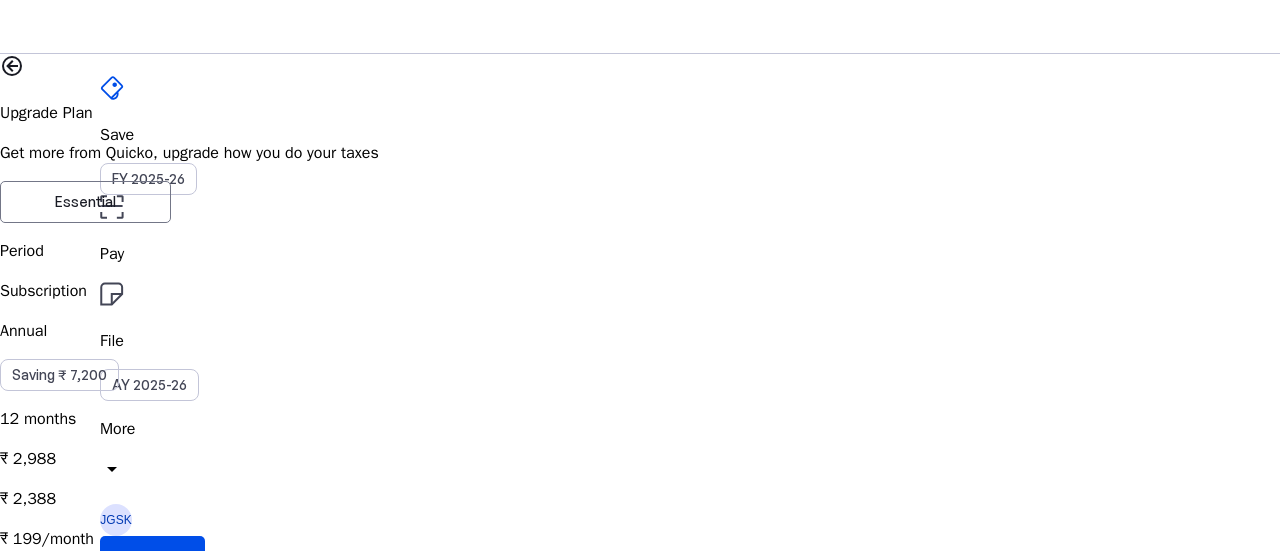 click on "Essential" at bounding box center [85, 202] 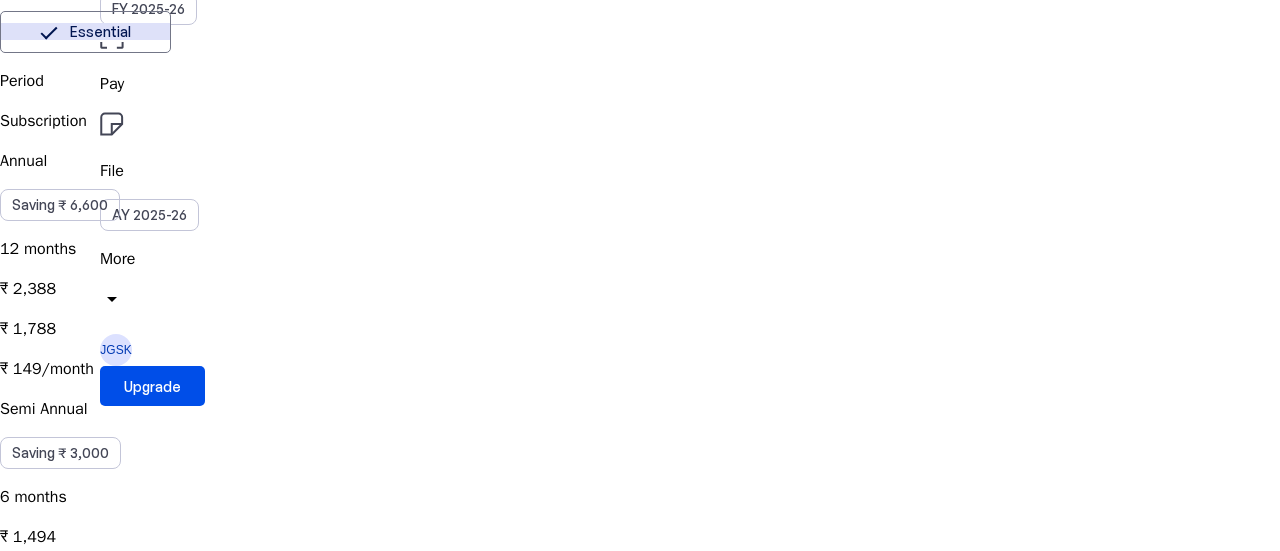 scroll, scrollTop: 311, scrollLeft: 0, axis: vertical 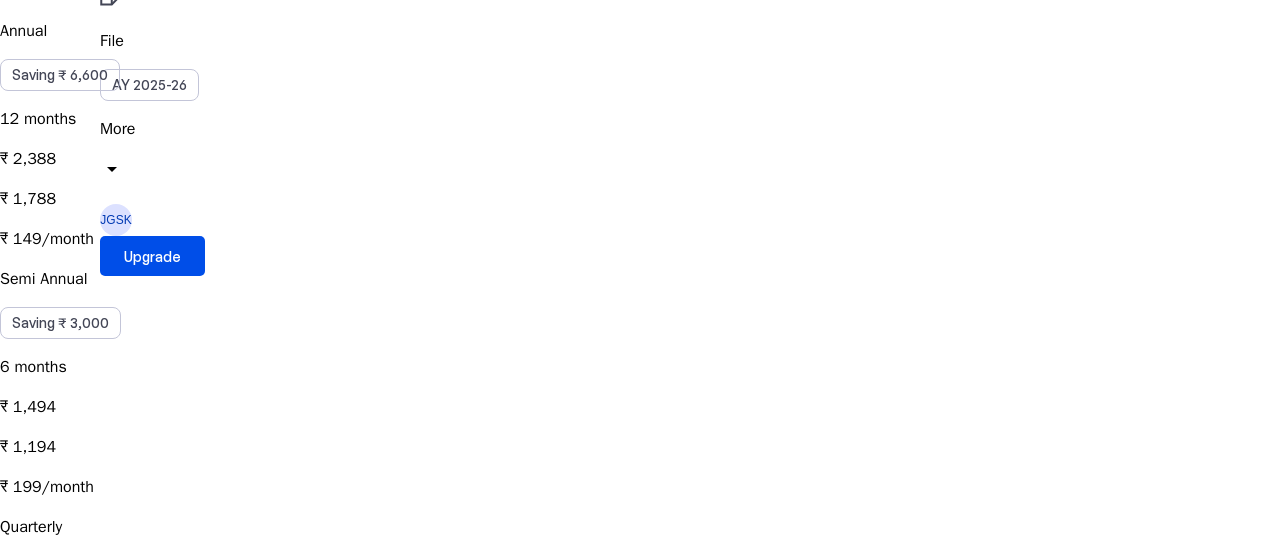 click on "₹ 897" at bounding box center (640, 407) 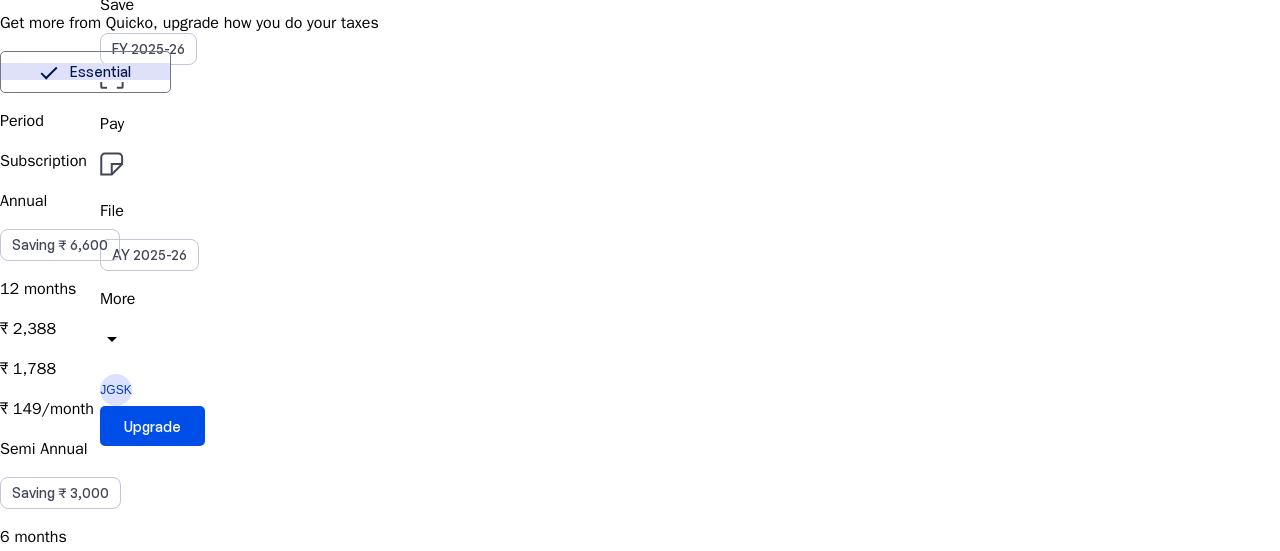 scroll, scrollTop: 111, scrollLeft: 0, axis: vertical 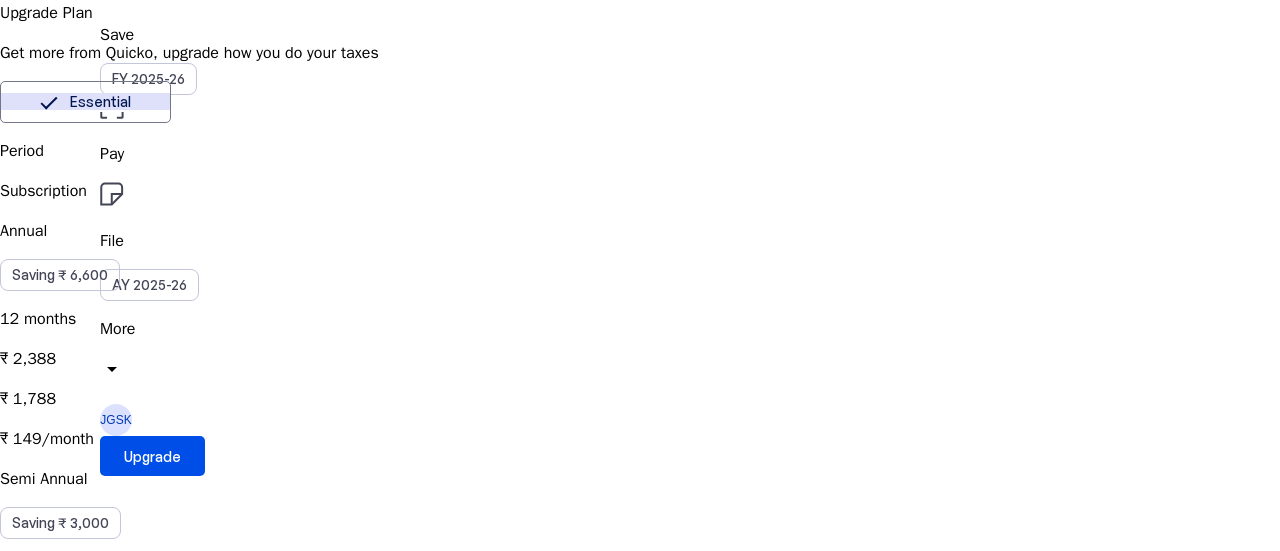 click on "Elite" at bounding box center (255, 102) 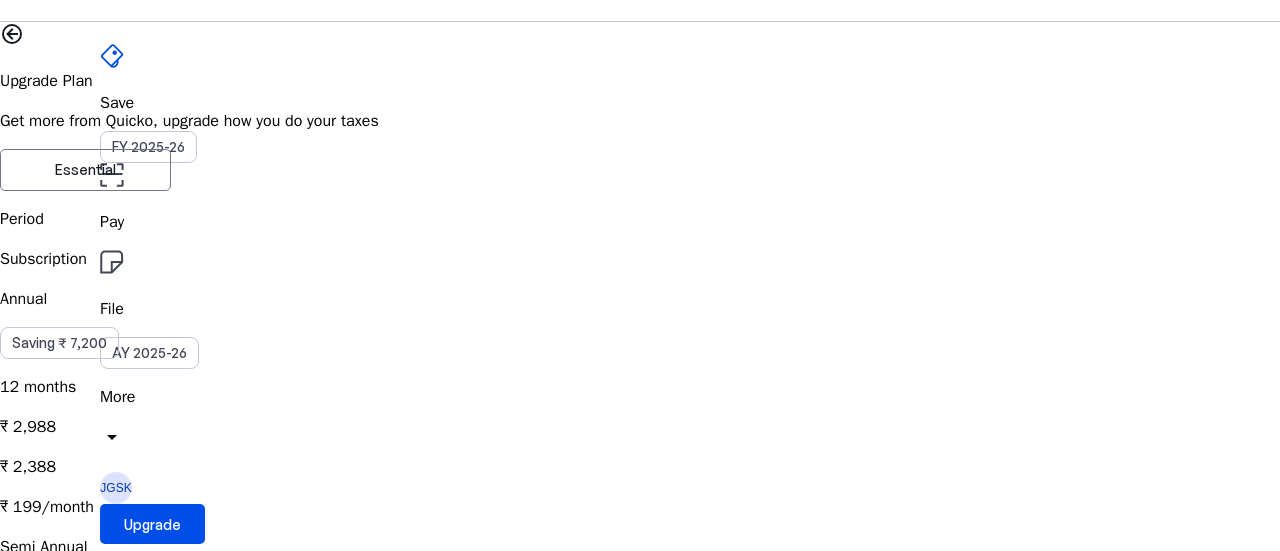 scroll, scrollTop: 0, scrollLeft: 0, axis: both 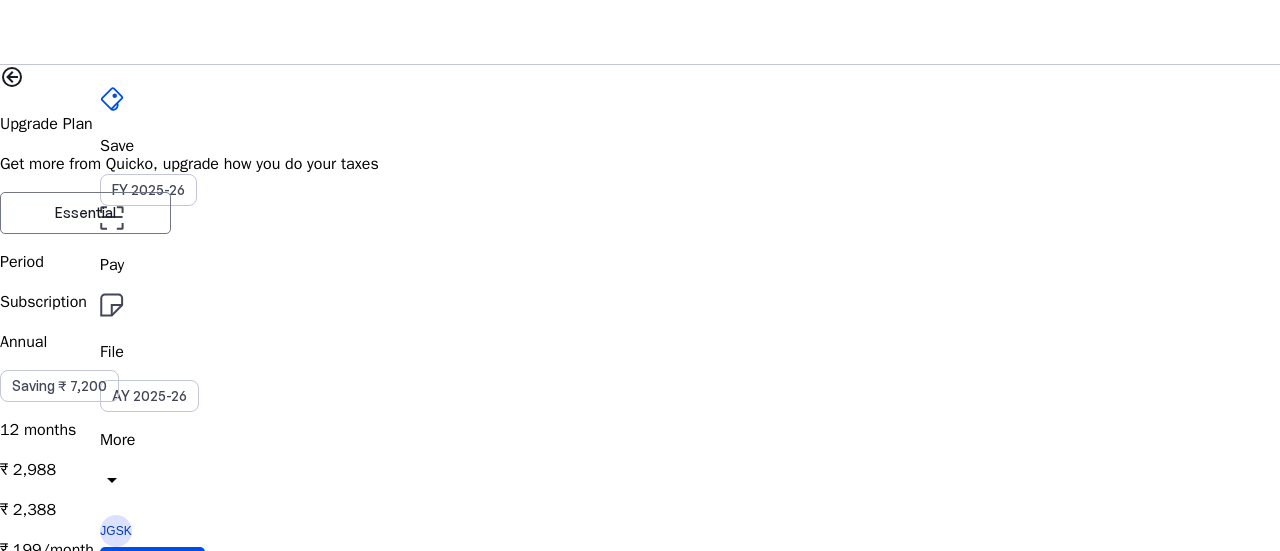 click at bounding box center [112, 218] 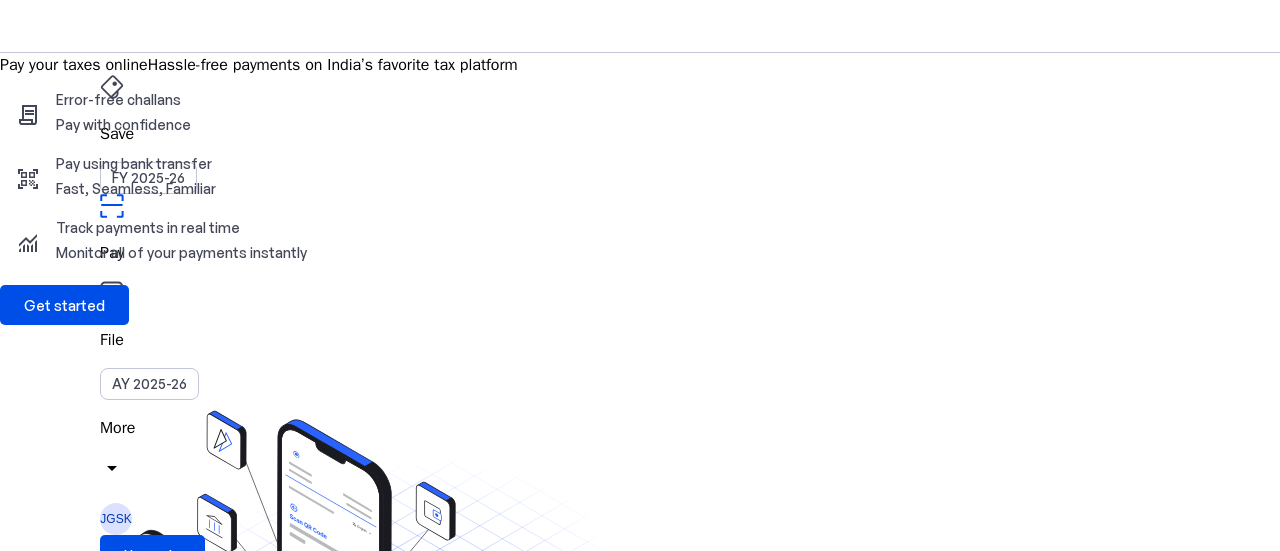 scroll, scrollTop: 0, scrollLeft: 0, axis: both 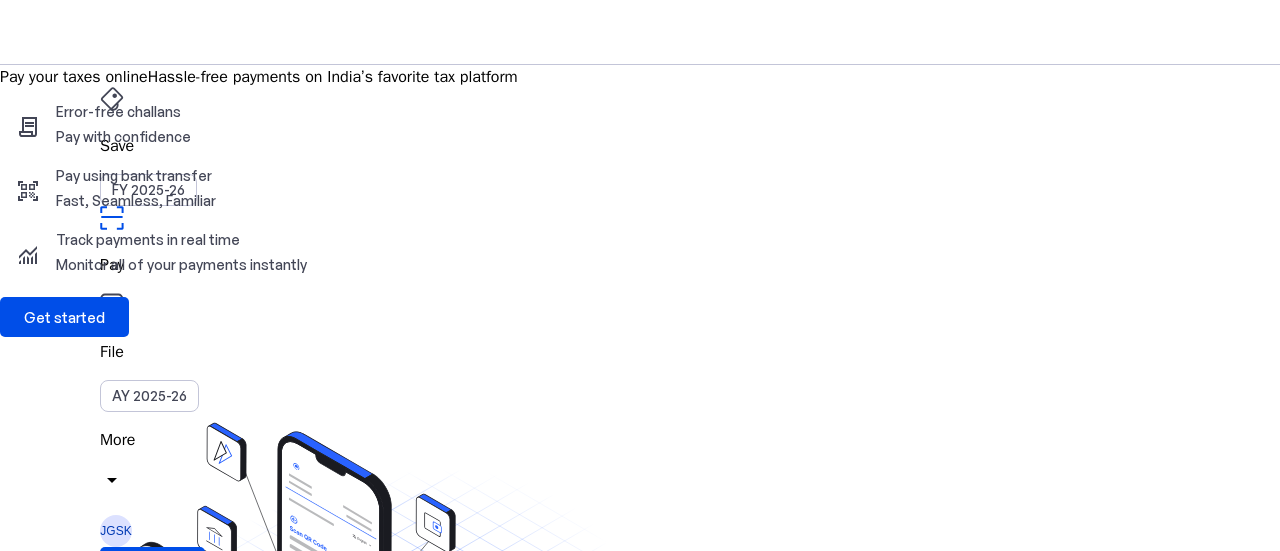 click on "File" at bounding box center [640, 146] 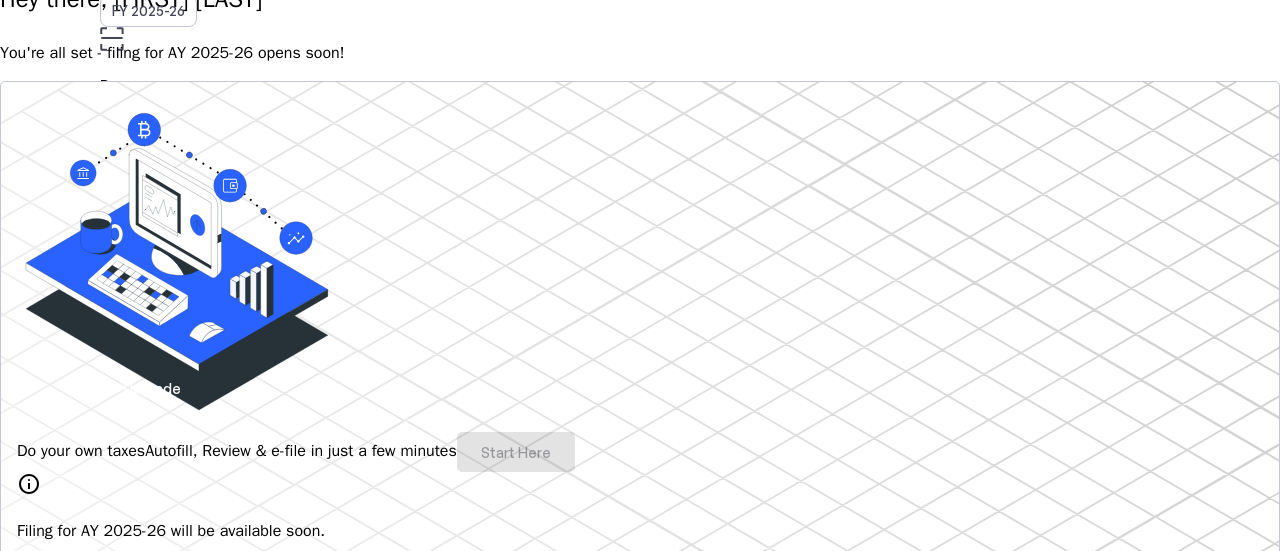 scroll, scrollTop: 0, scrollLeft: 0, axis: both 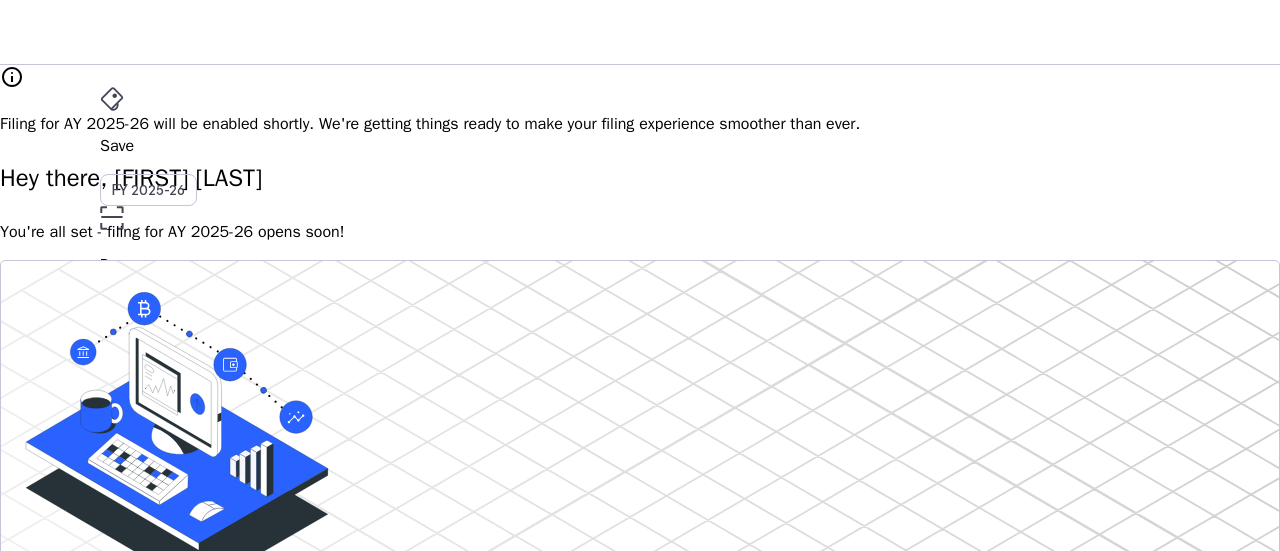 click on "Upgrade" at bounding box center [152, 567] 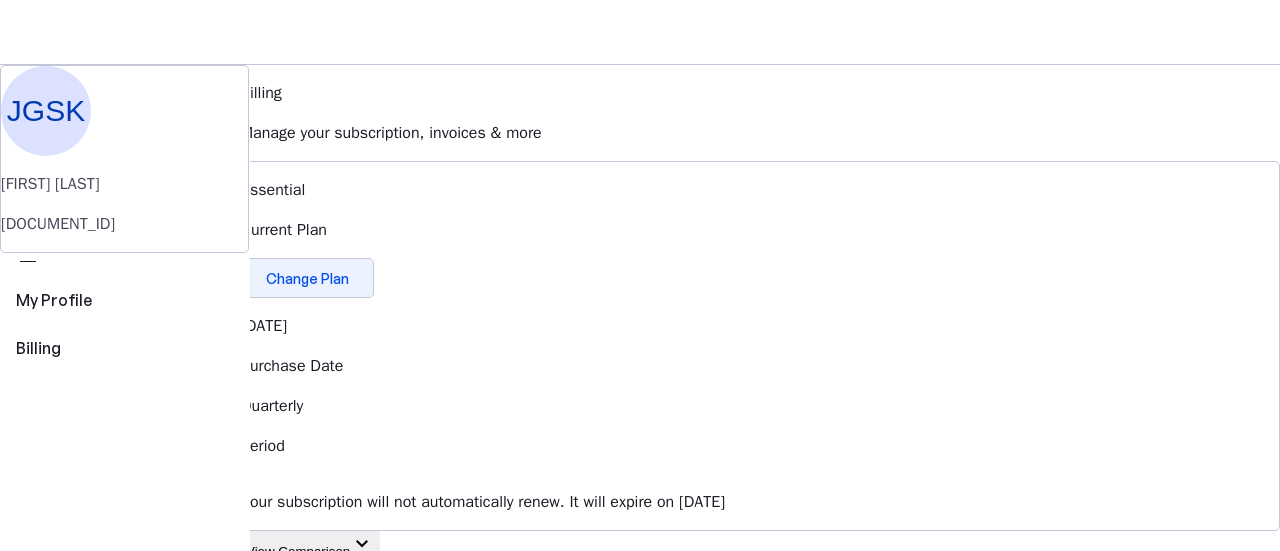 click on "Change Plan" at bounding box center [307, 278] 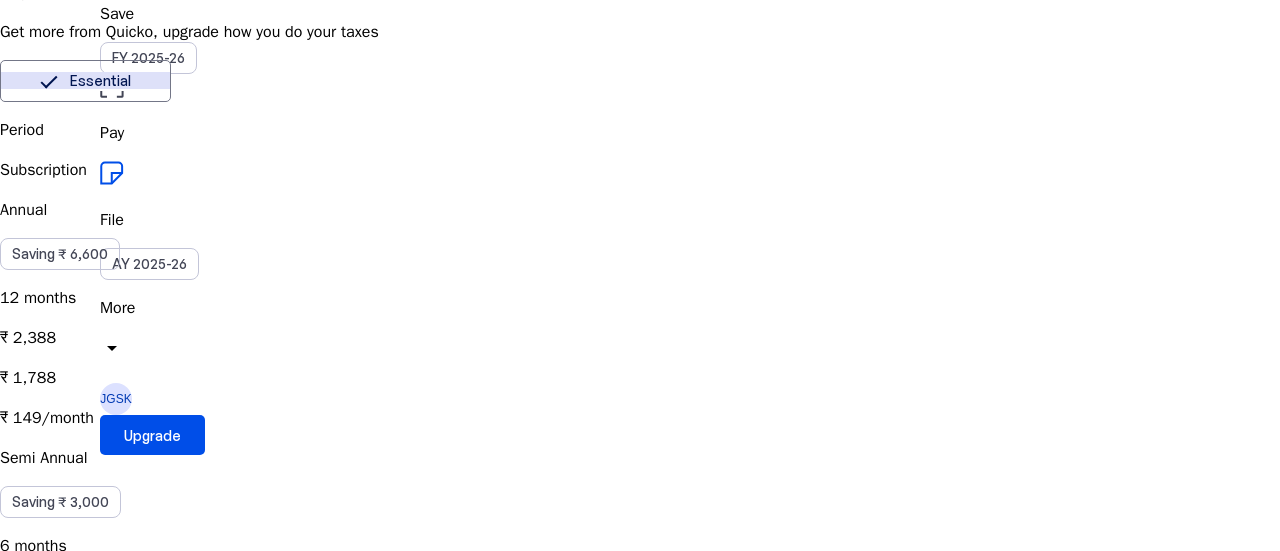 scroll, scrollTop: 200, scrollLeft: 0, axis: vertical 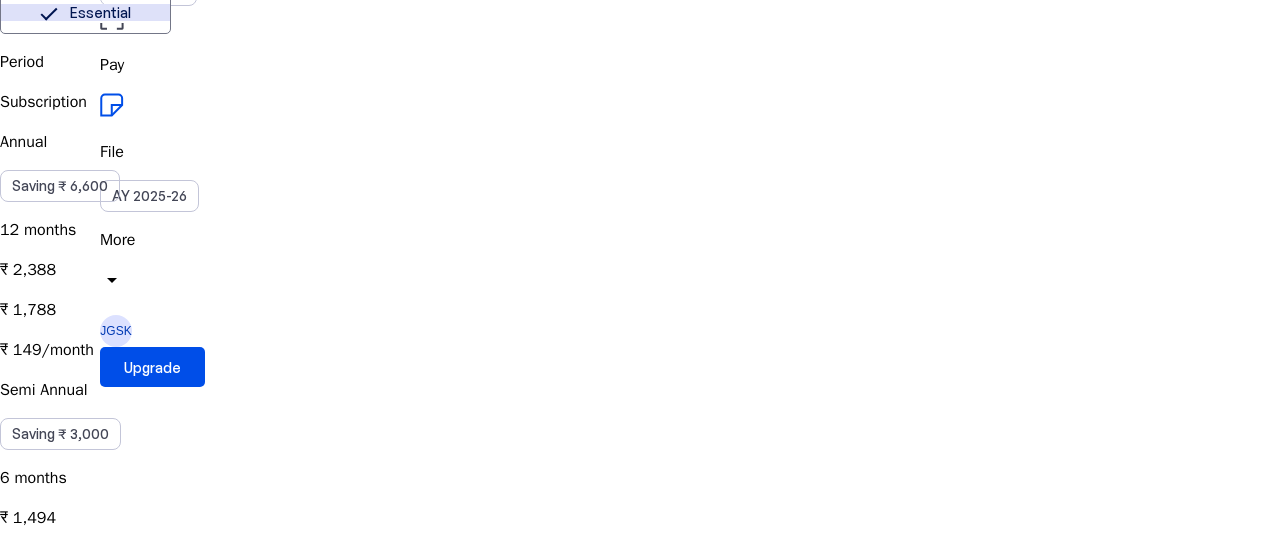 click on "Quarterly  Saving ₹ 1,350  3 months   ₹ 897   ₹ 747  ₹ 249/month" at bounding box center [640, 742] 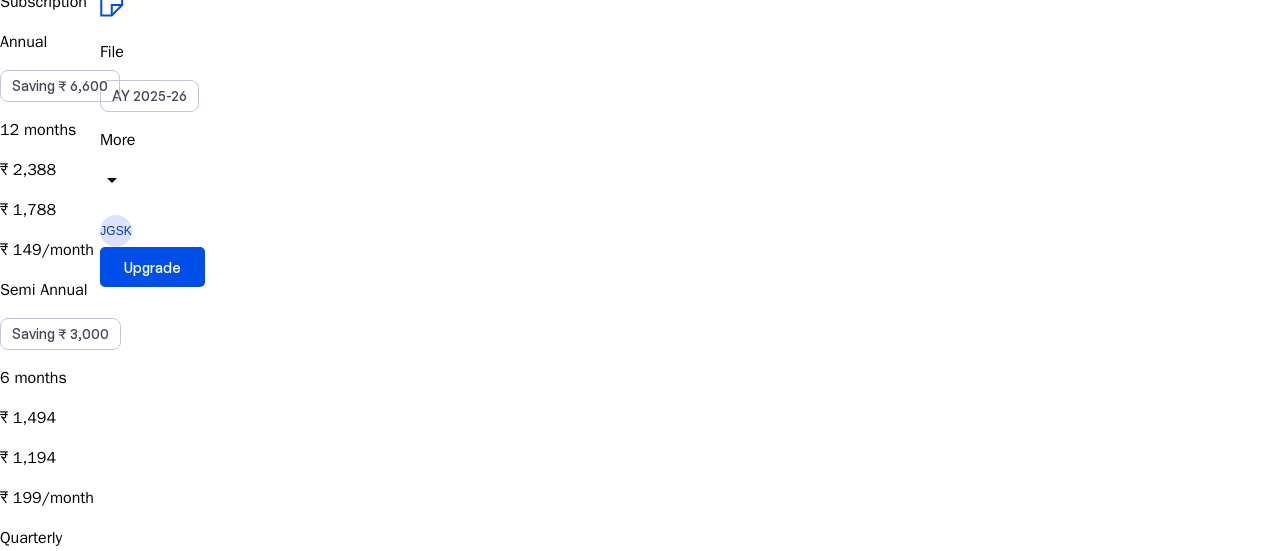 scroll, scrollTop: 0, scrollLeft: 0, axis: both 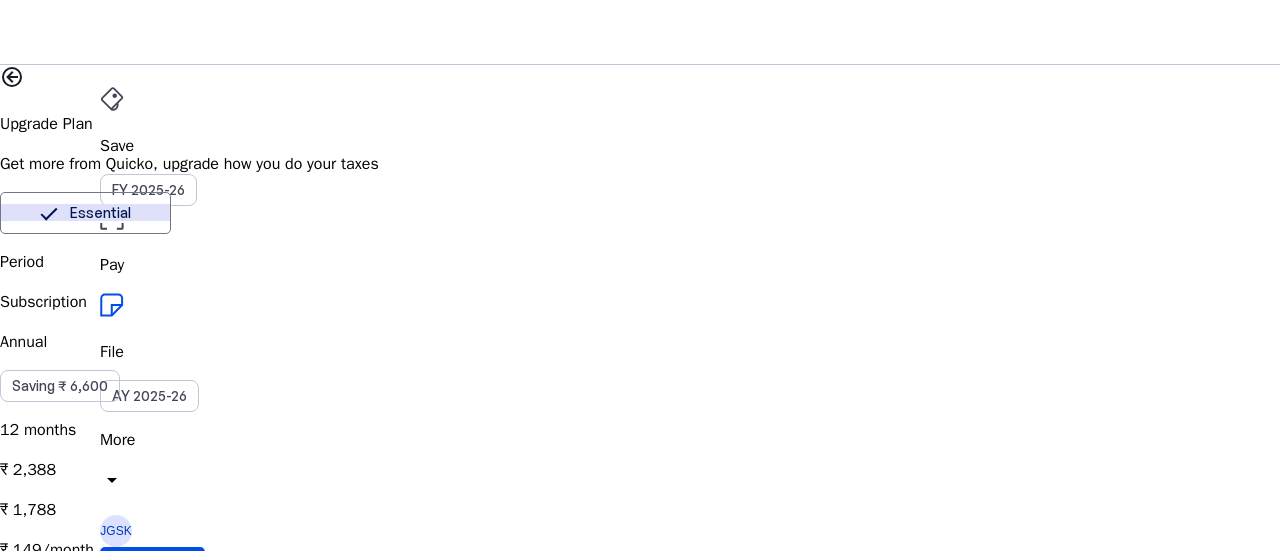 click on "Essential Elite" at bounding box center [85, 213] 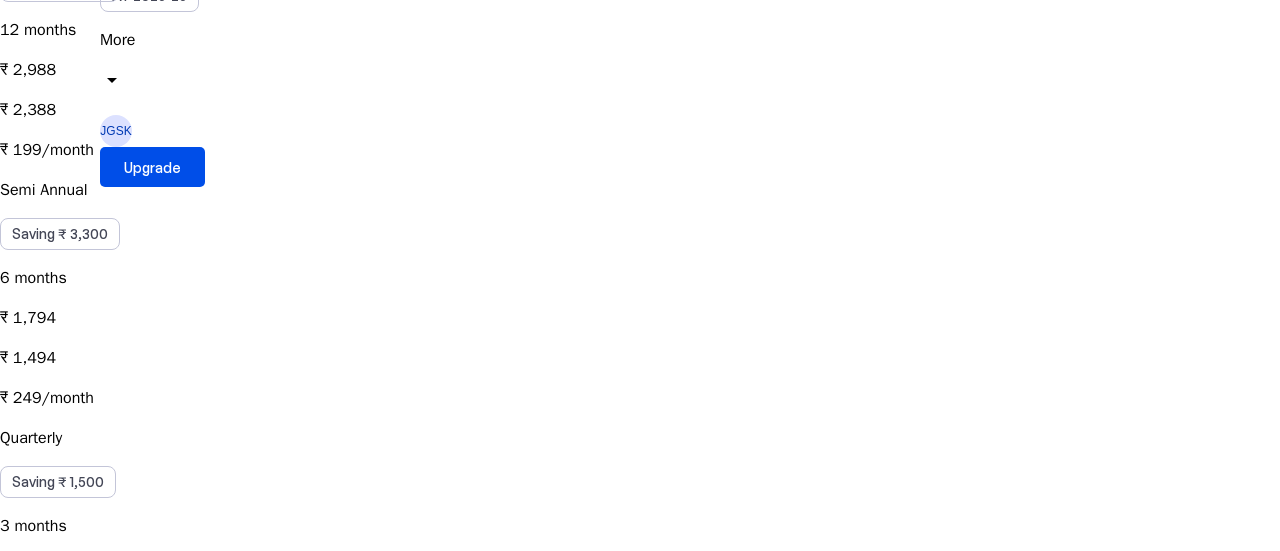click on "₹ 299/month" at bounding box center [640, 358] 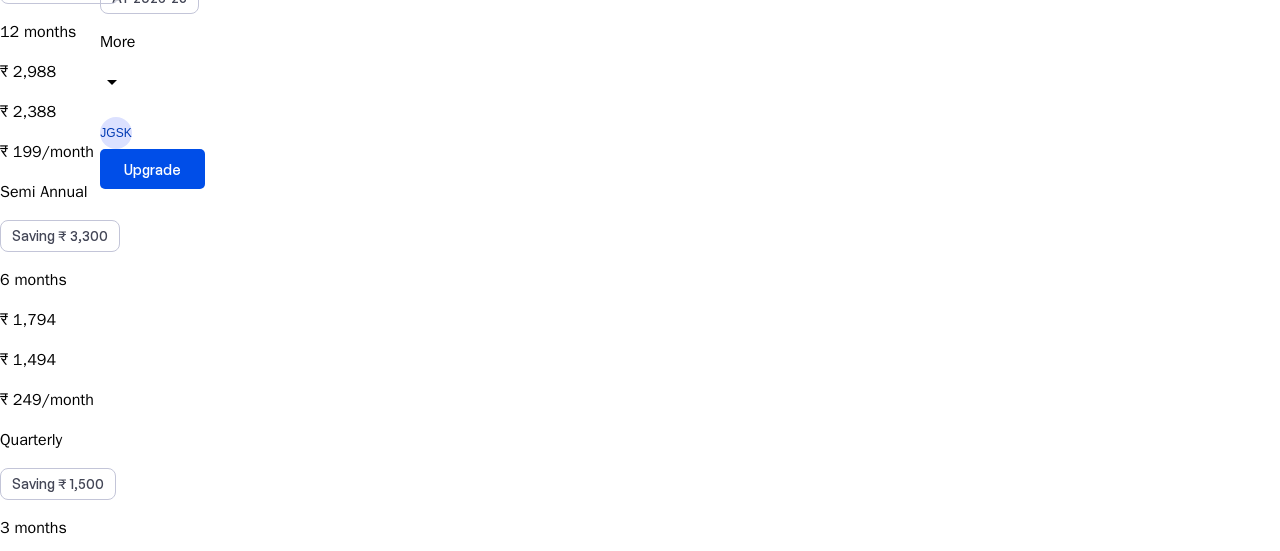 click at bounding box center (78, 1830) 